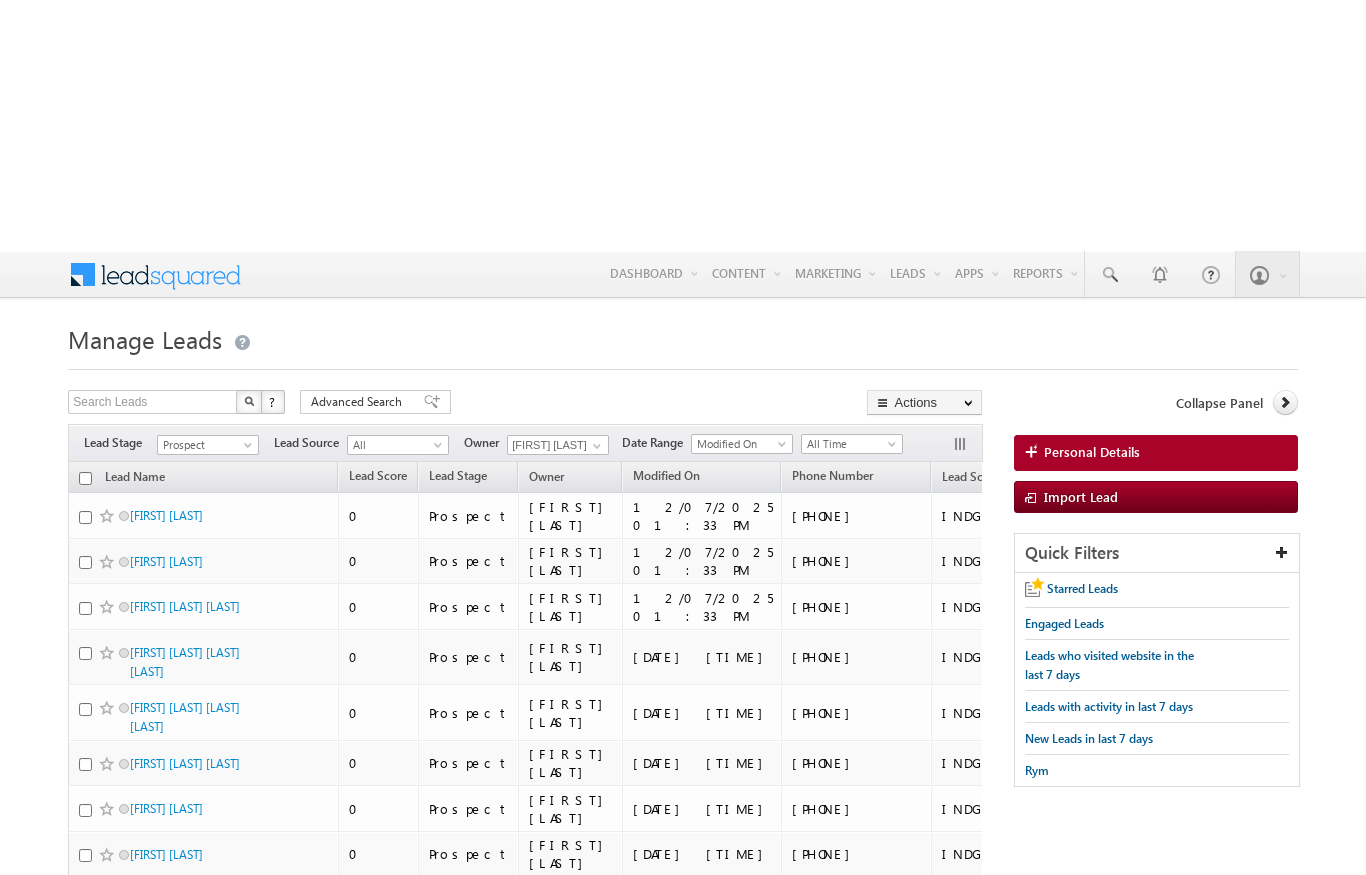 scroll, scrollTop: -100, scrollLeft: 0, axis: vertical 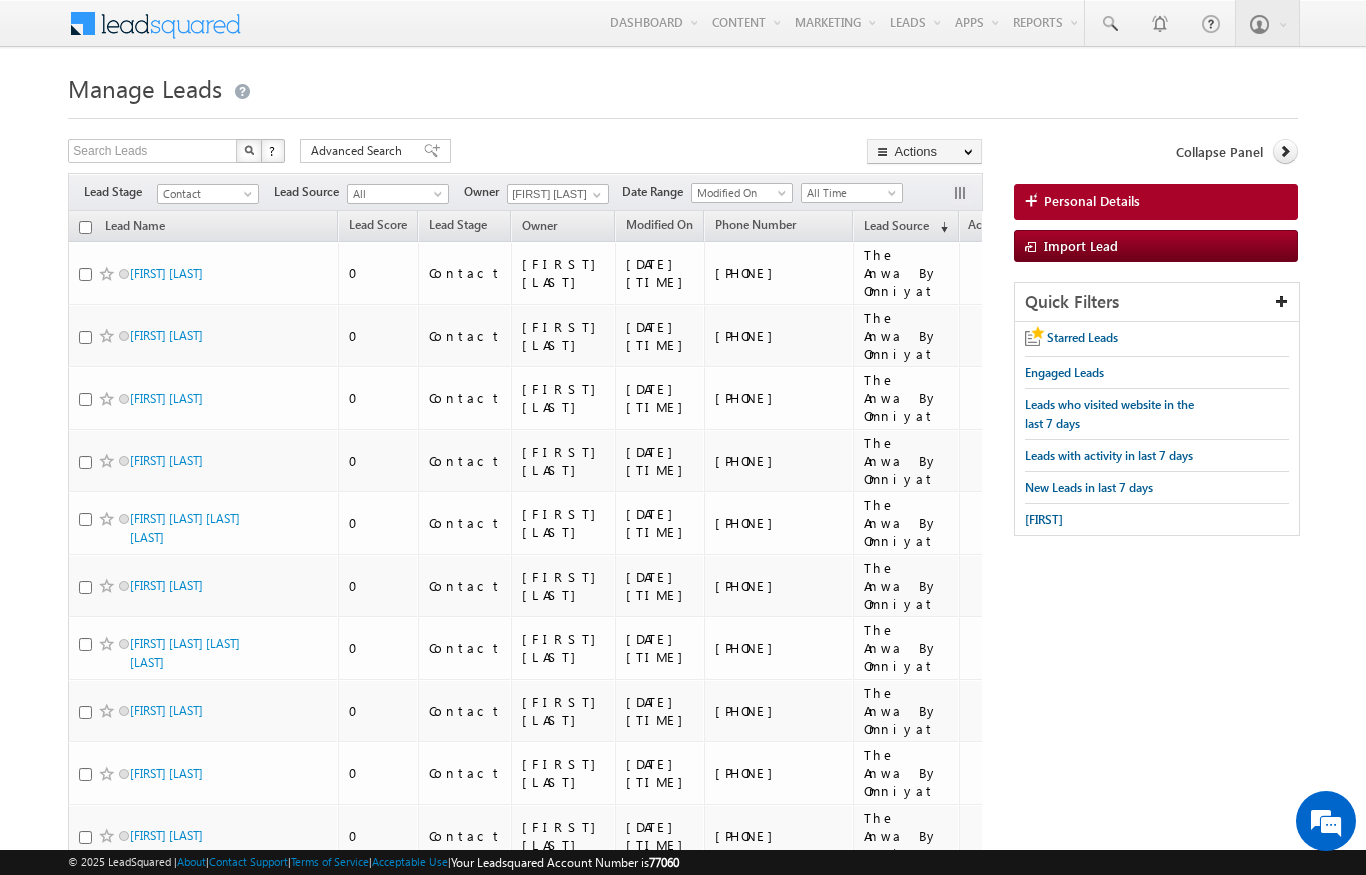 click on "Lead Name" at bounding box center [203, 226] 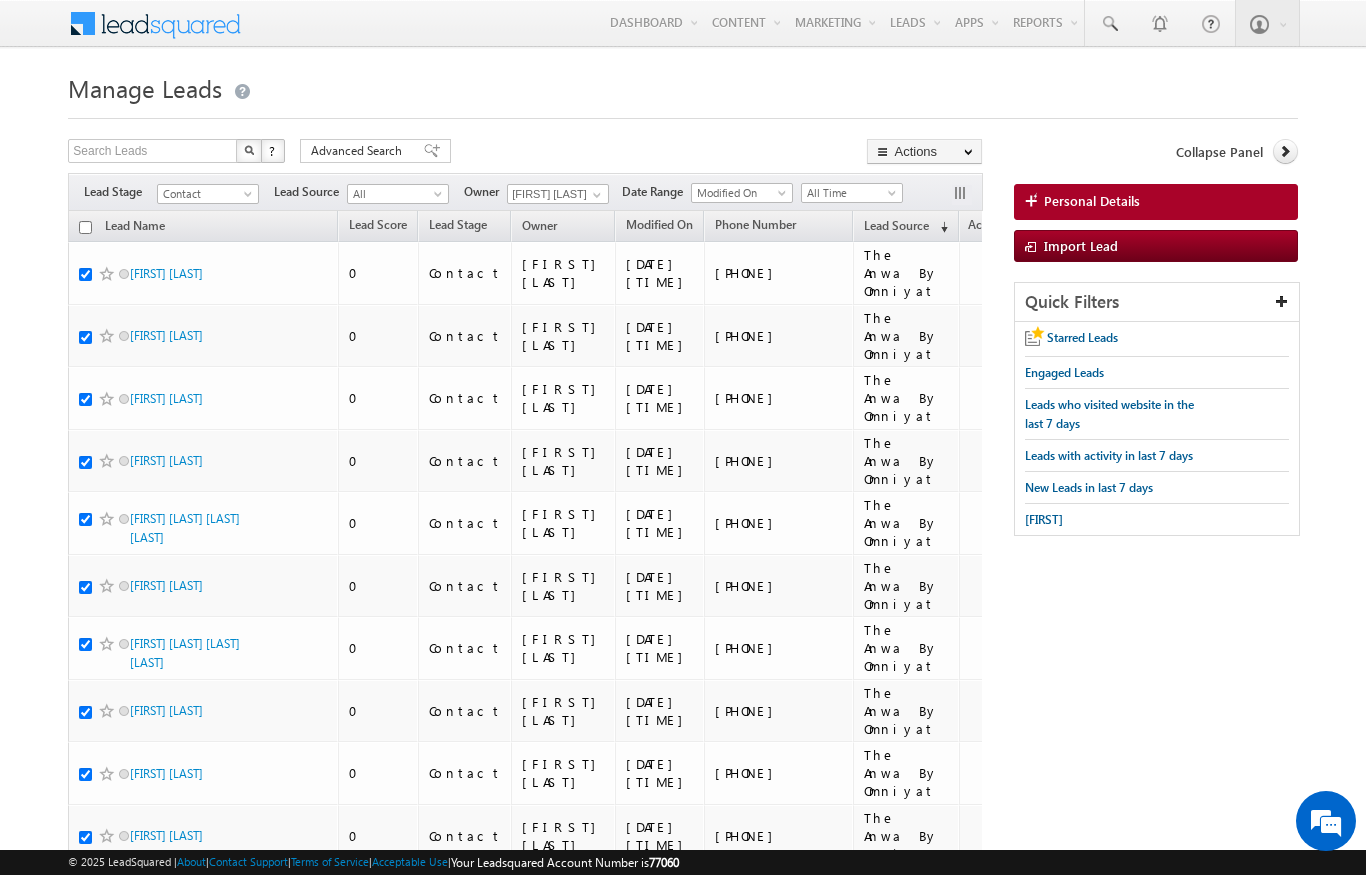 checkbox on "true" 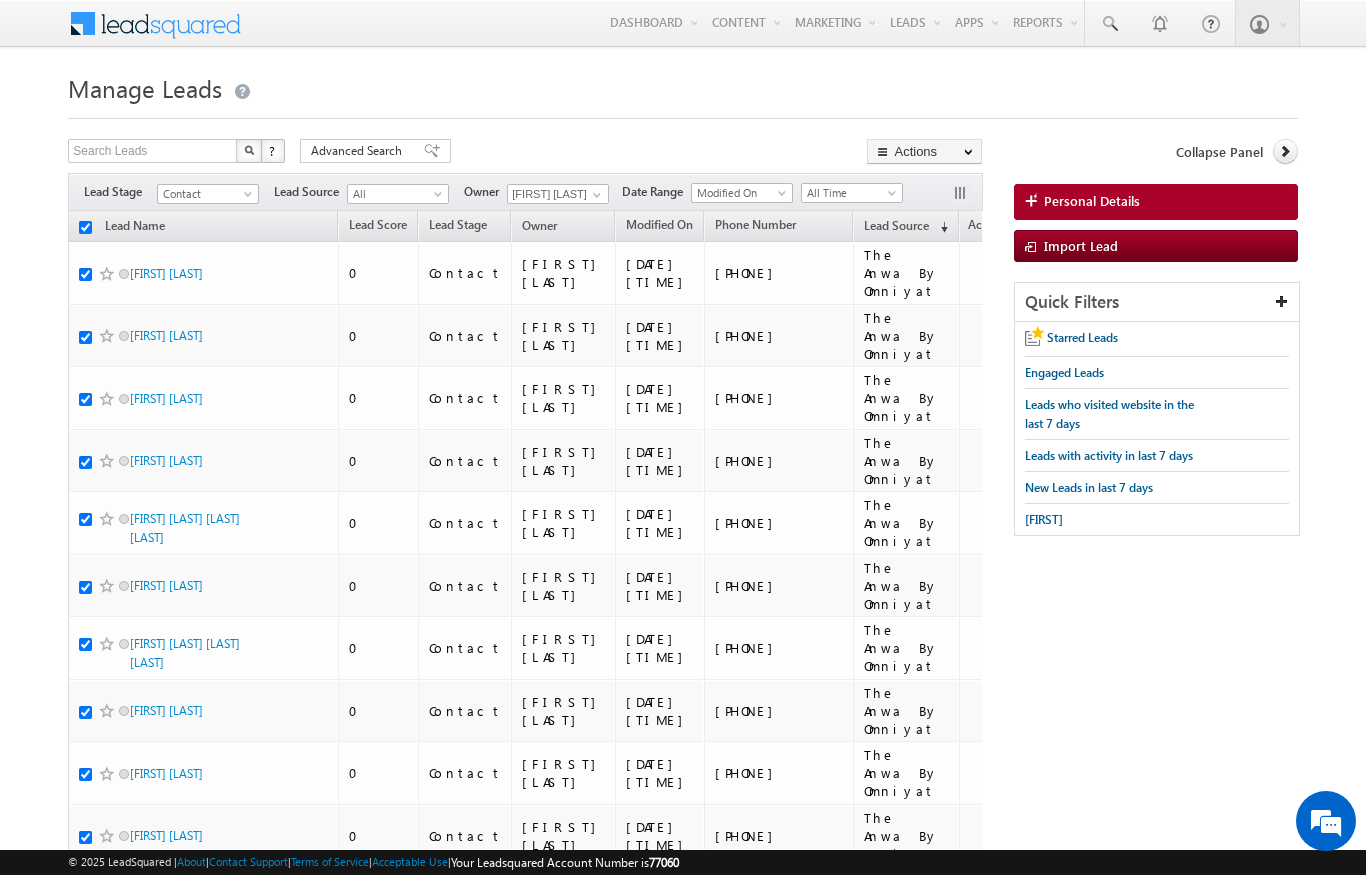 checkbox on "true" 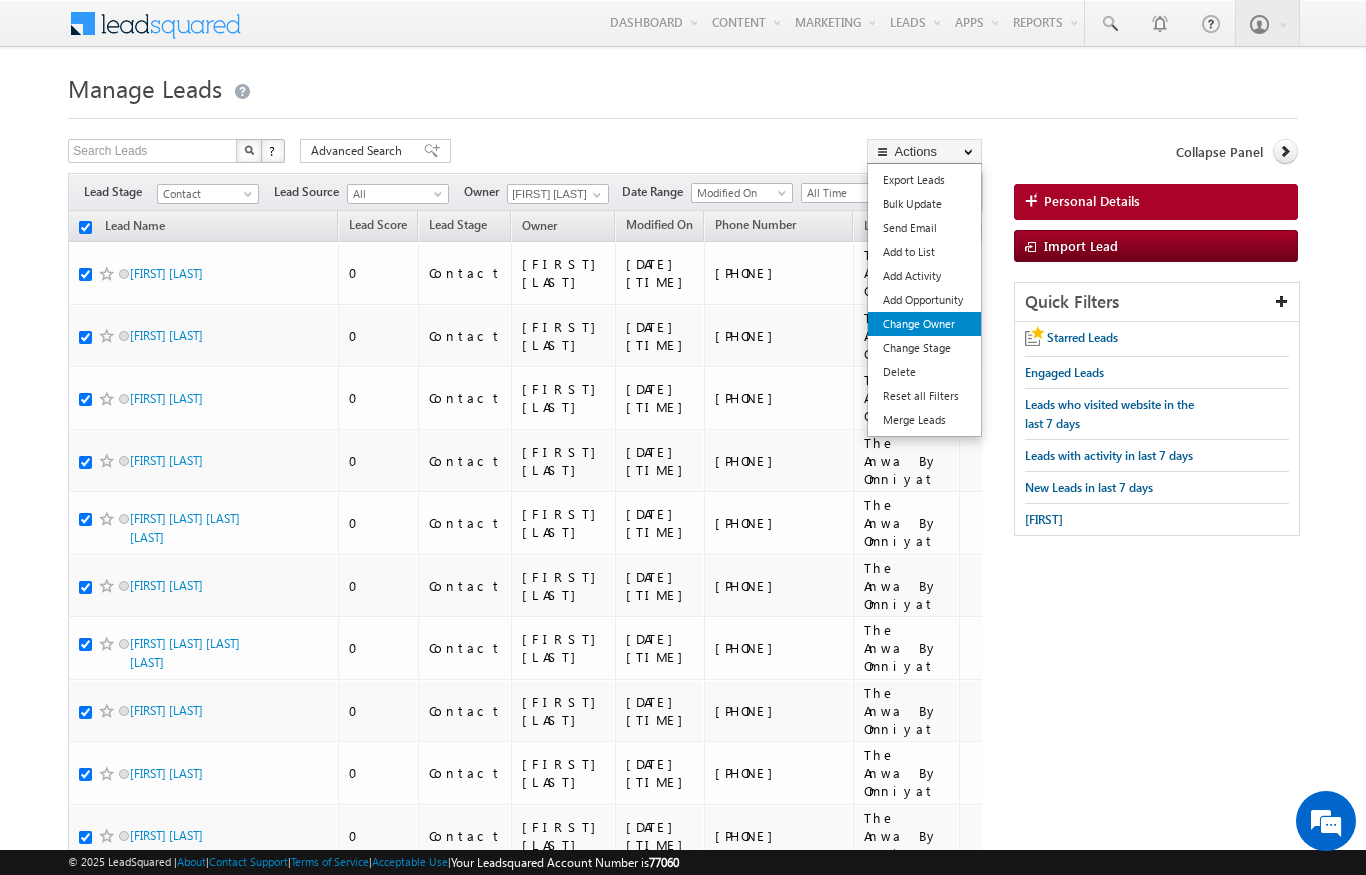 click on "Change Owner" at bounding box center (924, 324) 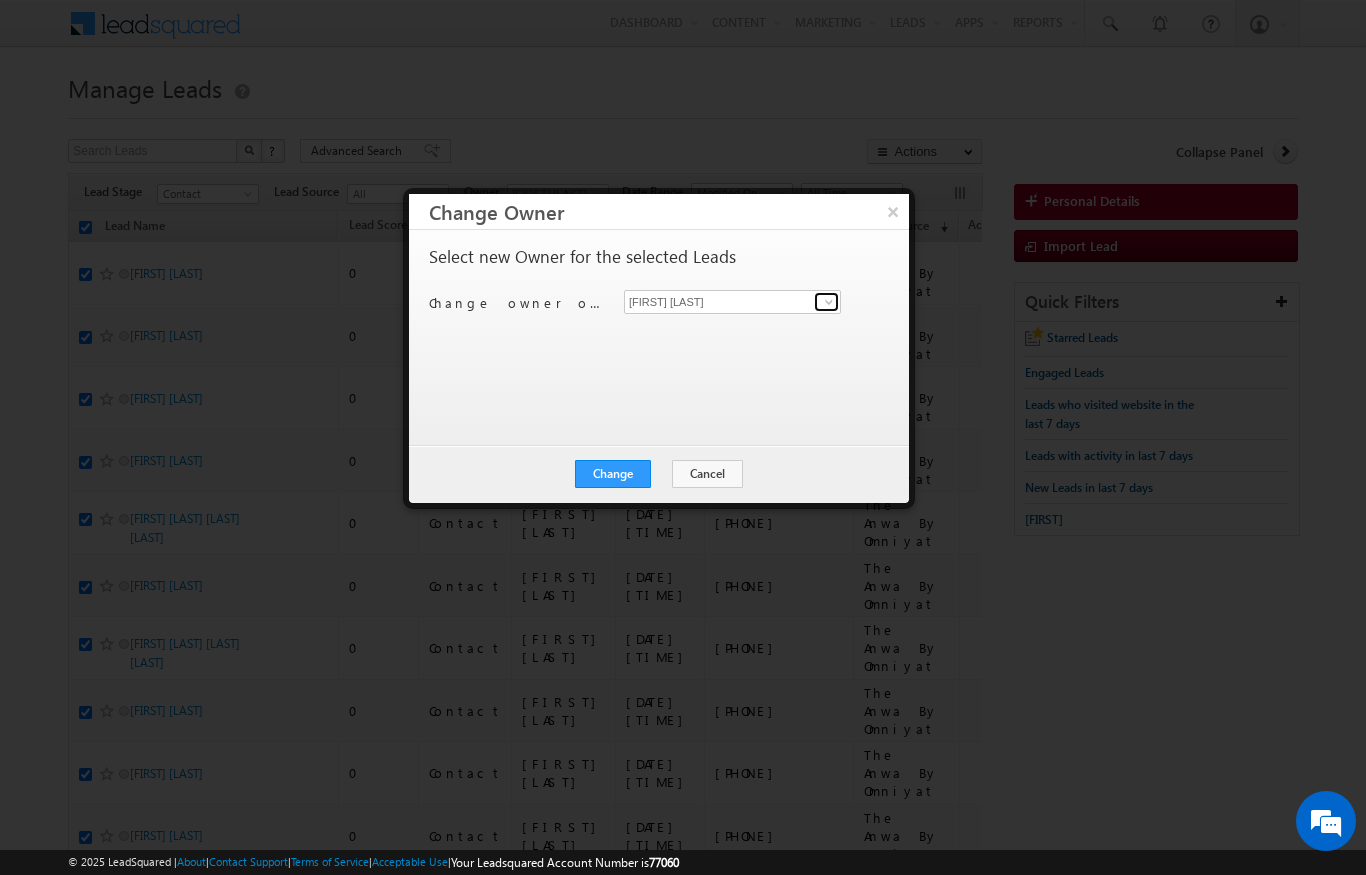 click at bounding box center [829, 302] 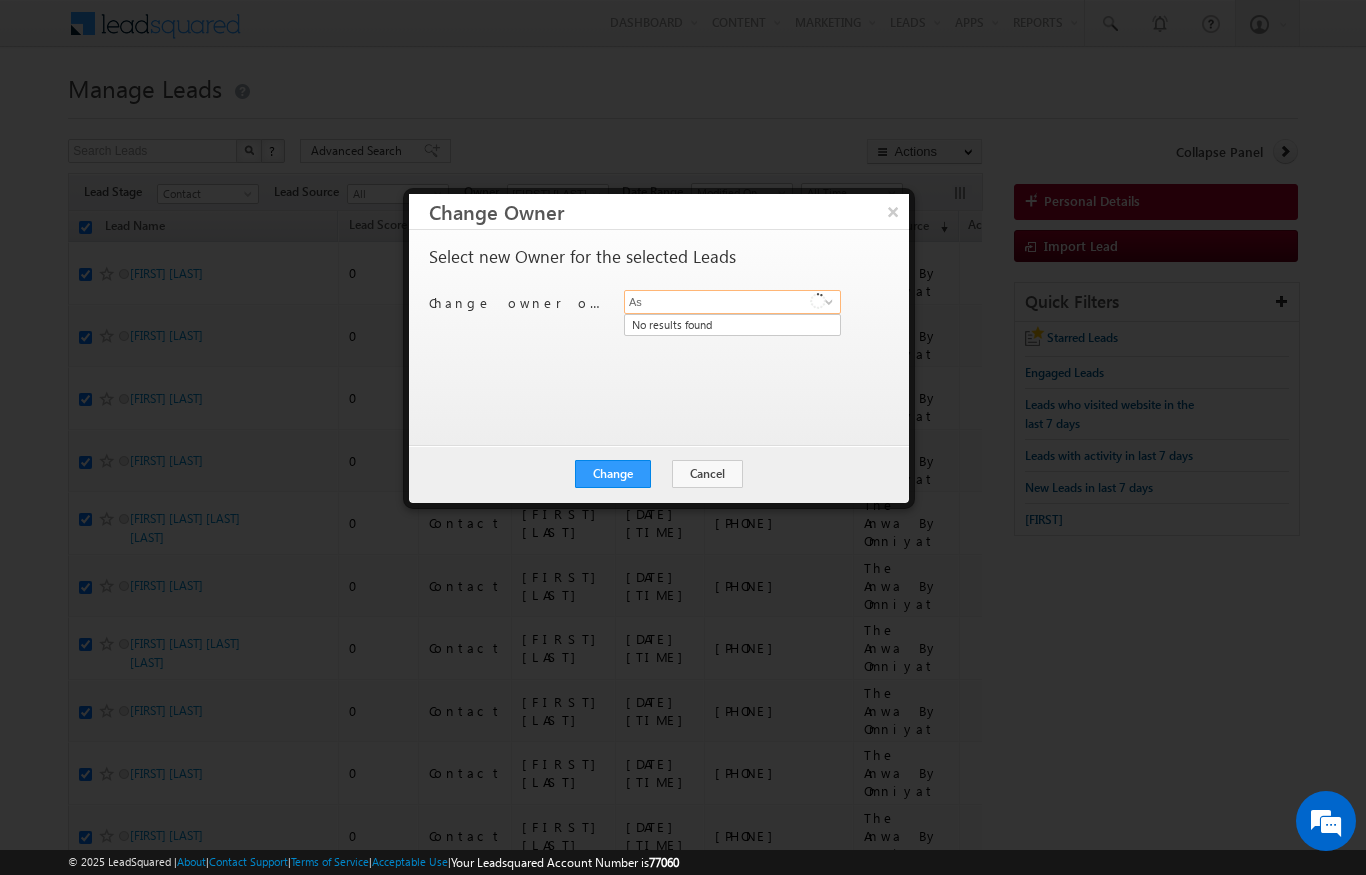 scroll, scrollTop: 0, scrollLeft: 0, axis: both 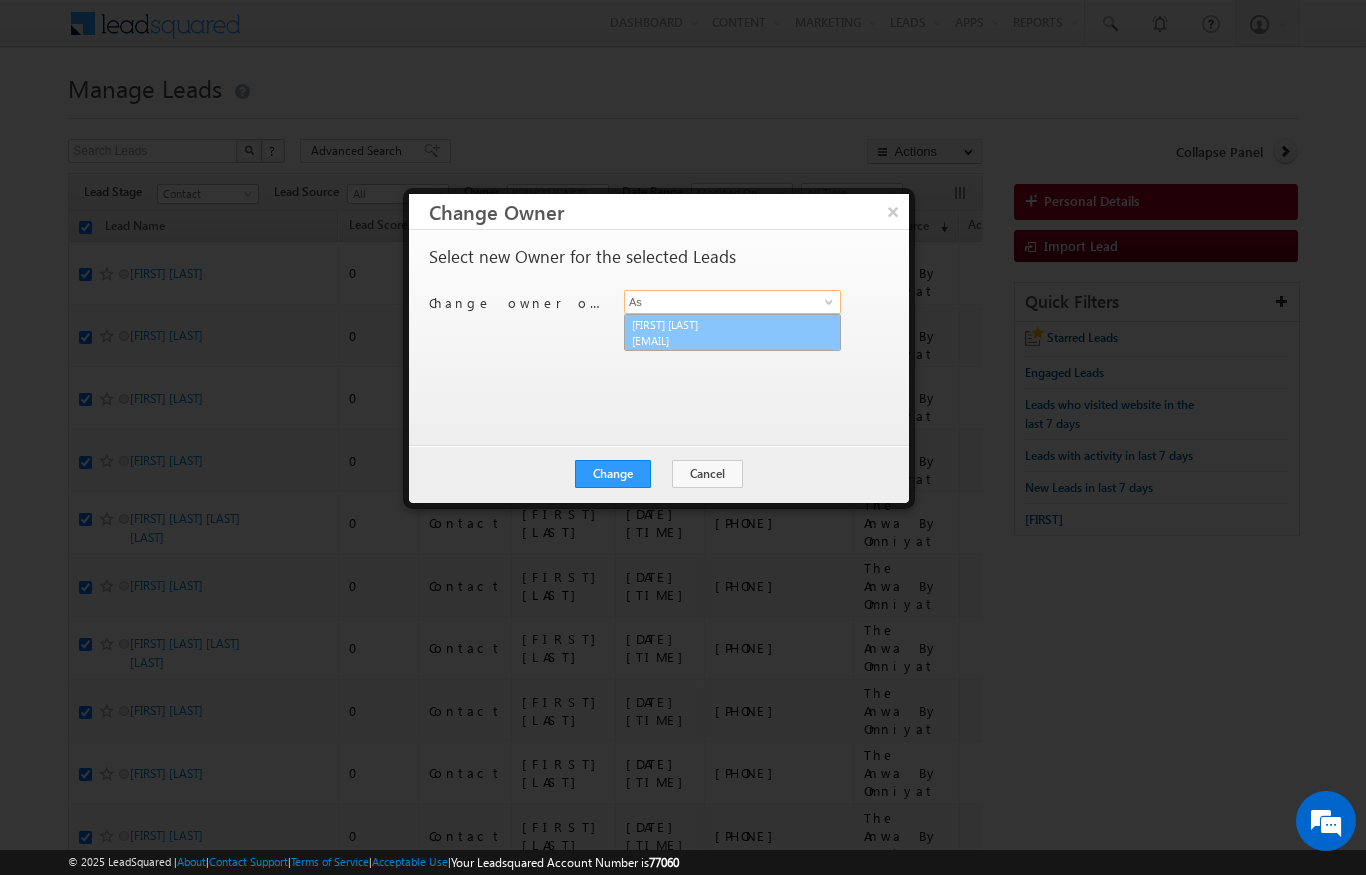 click on "[EMAIL]" at bounding box center [722, 340] 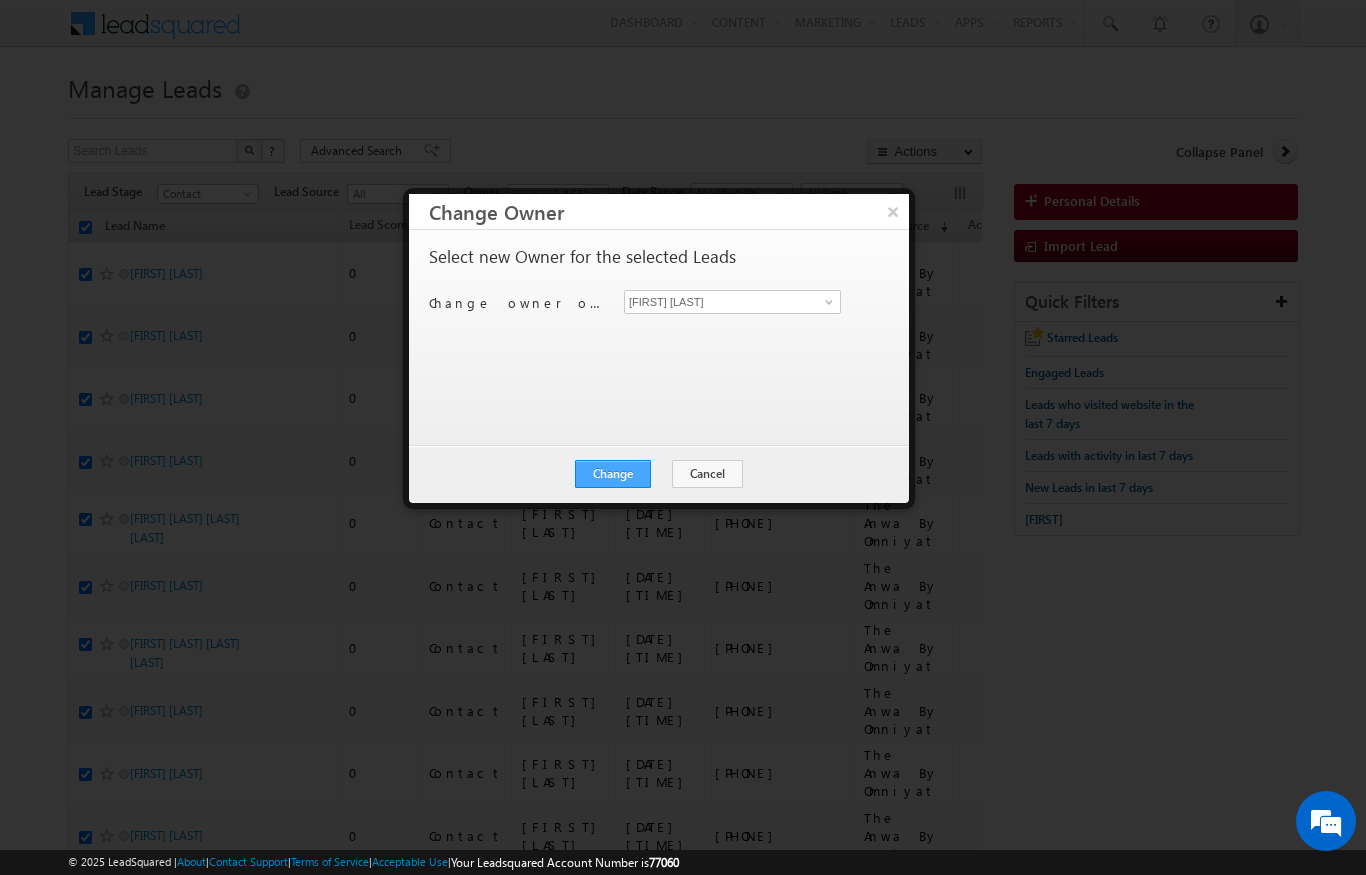 click on "Change" at bounding box center (613, 474) 